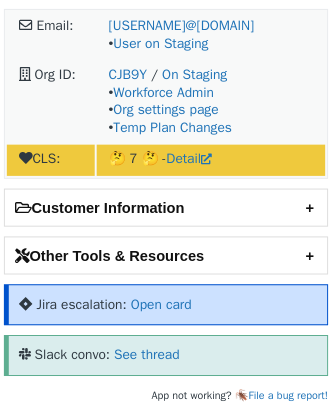 scroll, scrollTop: 0, scrollLeft: 0, axis: both 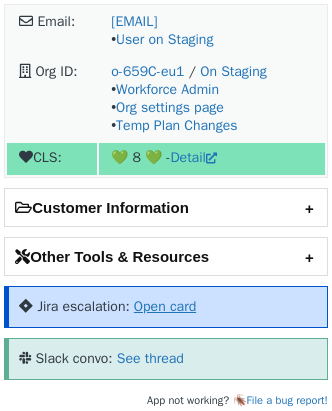 click on "Open card" at bounding box center (165, 306) 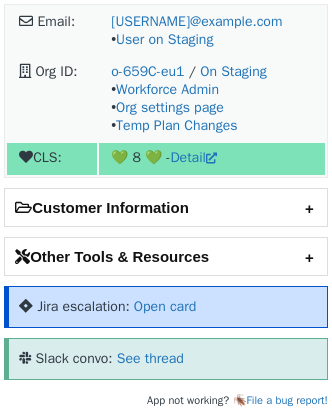 scroll, scrollTop: 0, scrollLeft: 0, axis: both 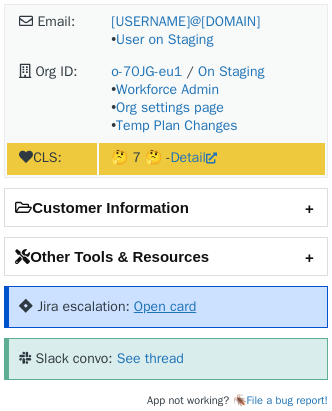 click on "Open card" at bounding box center (165, 306) 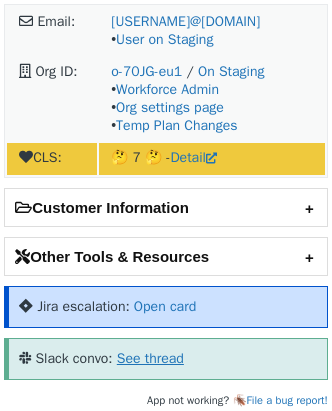 click on "See thread" at bounding box center [150, 358] 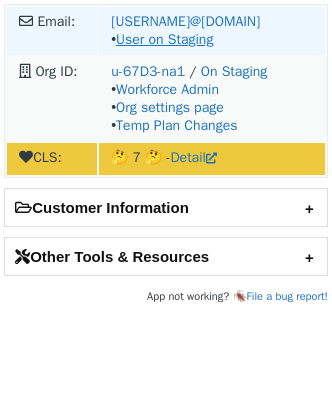 scroll, scrollTop: 0, scrollLeft: 0, axis: both 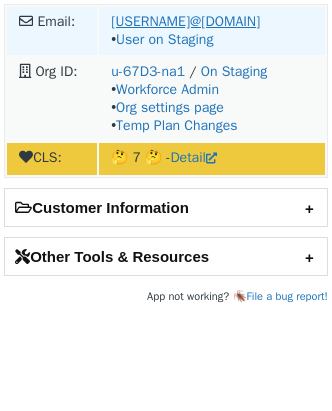 click on "fabian.mucke@sendwave.com" at bounding box center [185, 21] 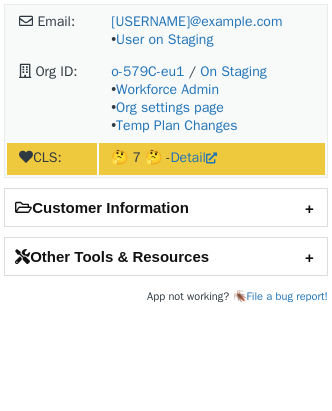 scroll, scrollTop: 0, scrollLeft: 0, axis: both 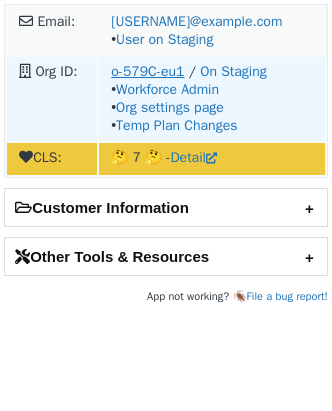 click on "o-579C-eu1" at bounding box center [147, 71] 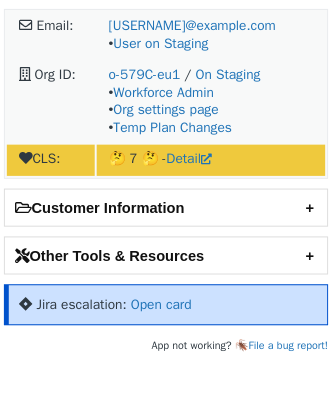 scroll, scrollTop: 0, scrollLeft: 0, axis: both 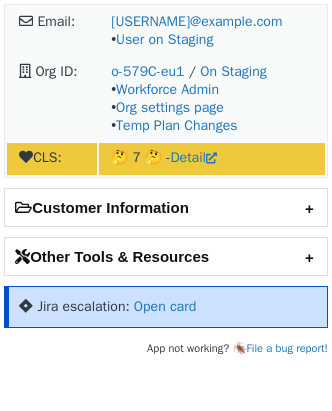 click on "Jira escalation:   Open card" at bounding box center [166, 307] 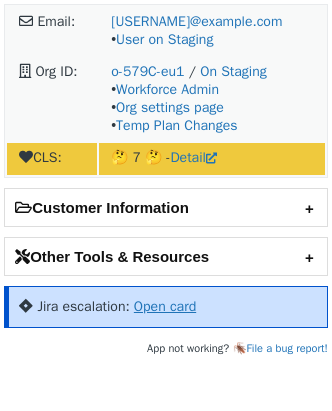 click on "Open card" at bounding box center [165, 306] 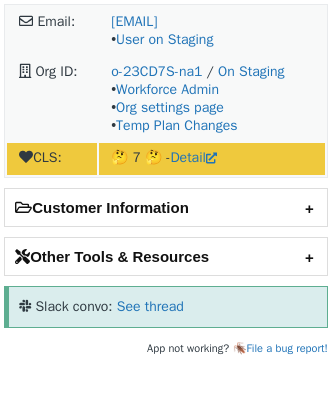 scroll, scrollTop: 0, scrollLeft: 0, axis: both 